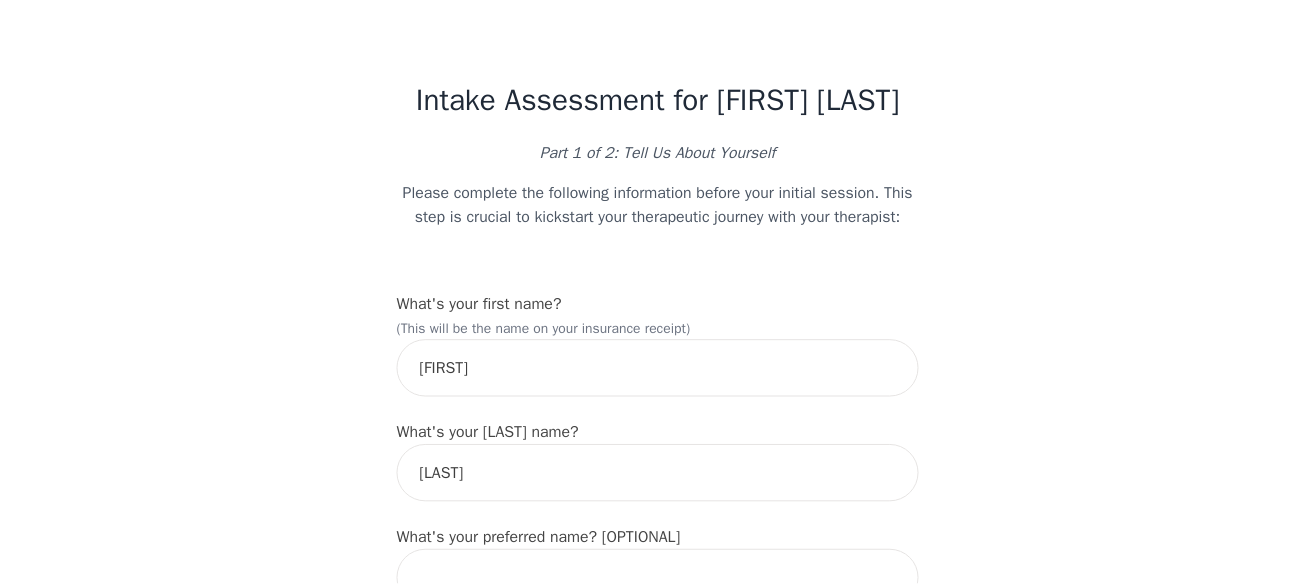 scroll, scrollTop: 0, scrollLeft: 0, axis: both 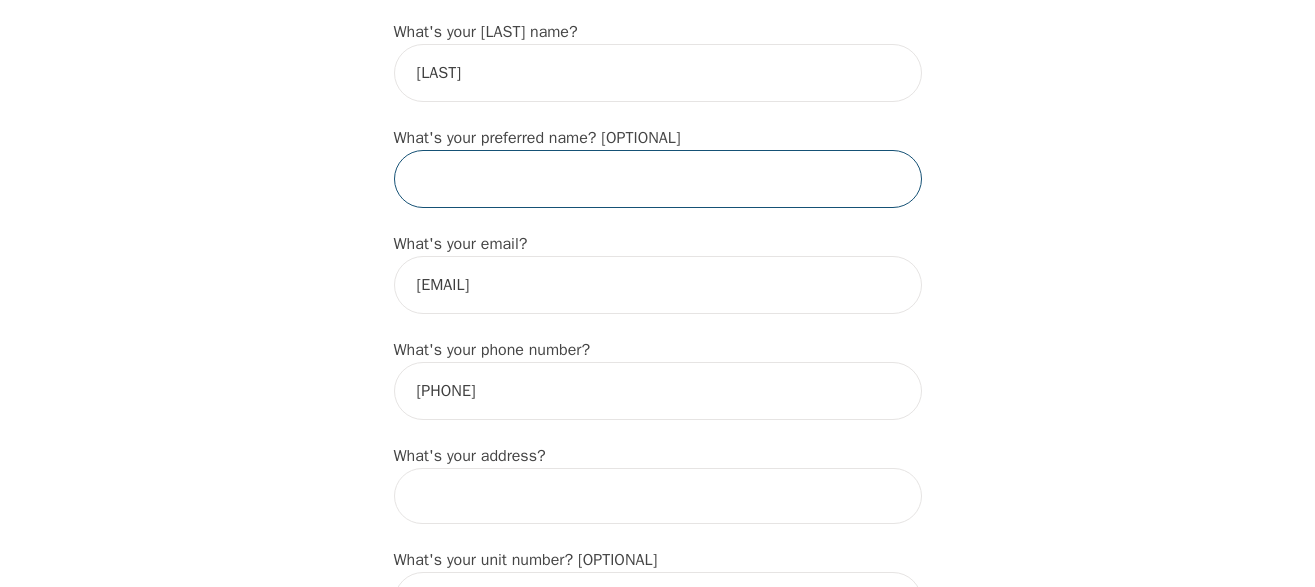 click at bounding box center [658, 179] 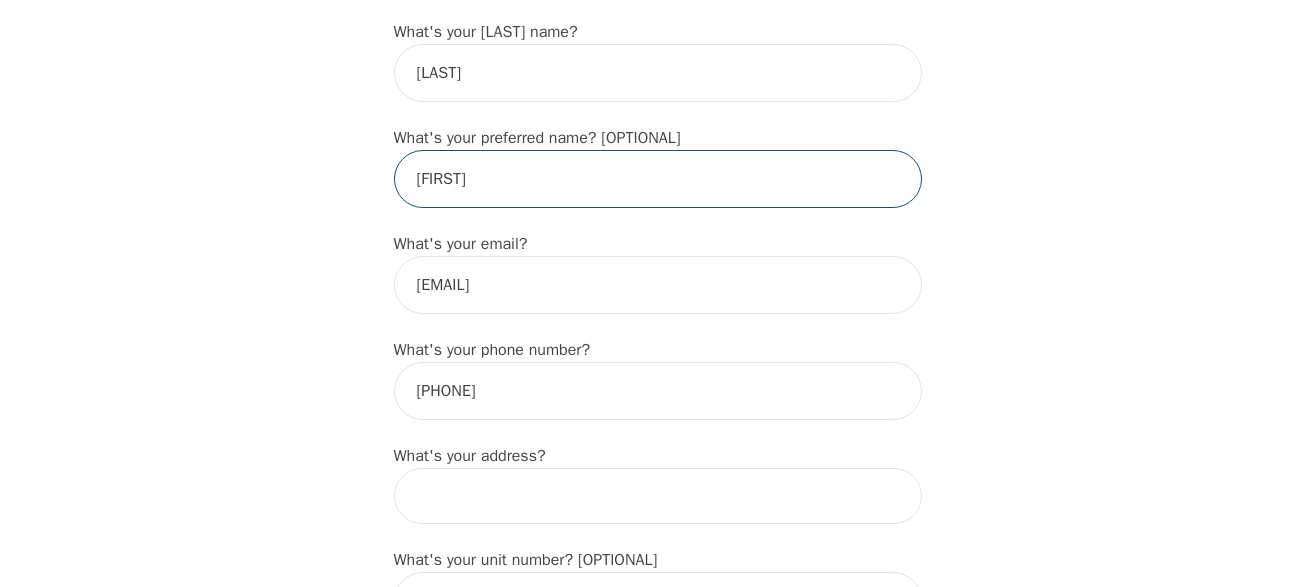type on "[FIRST]" 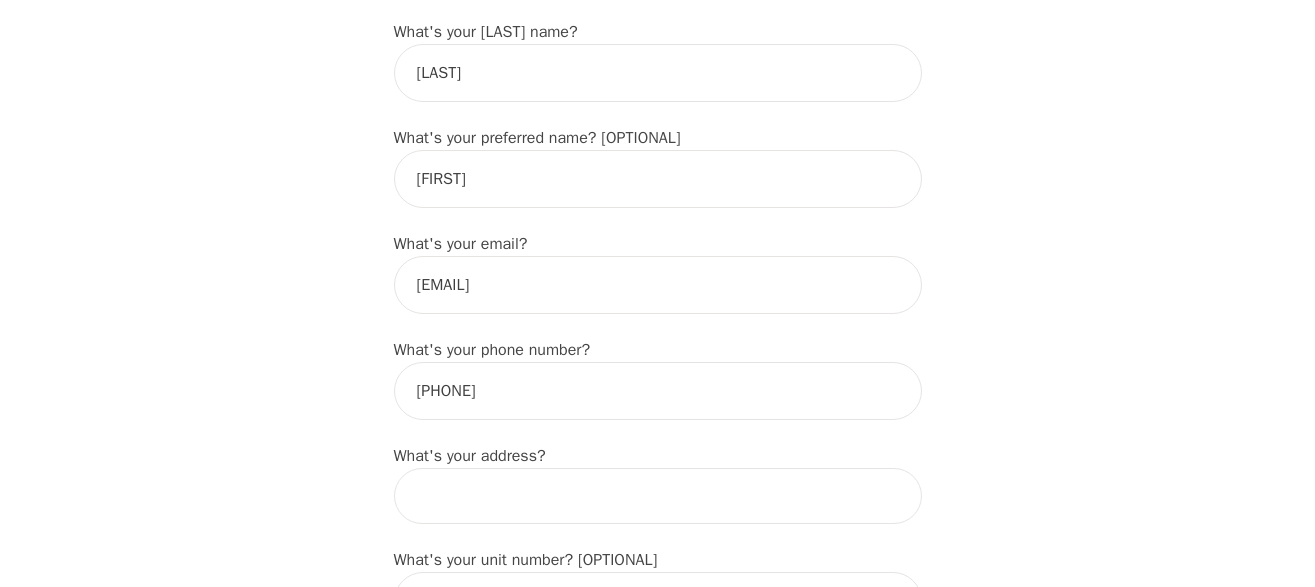 click at bounding box center (658, 496) 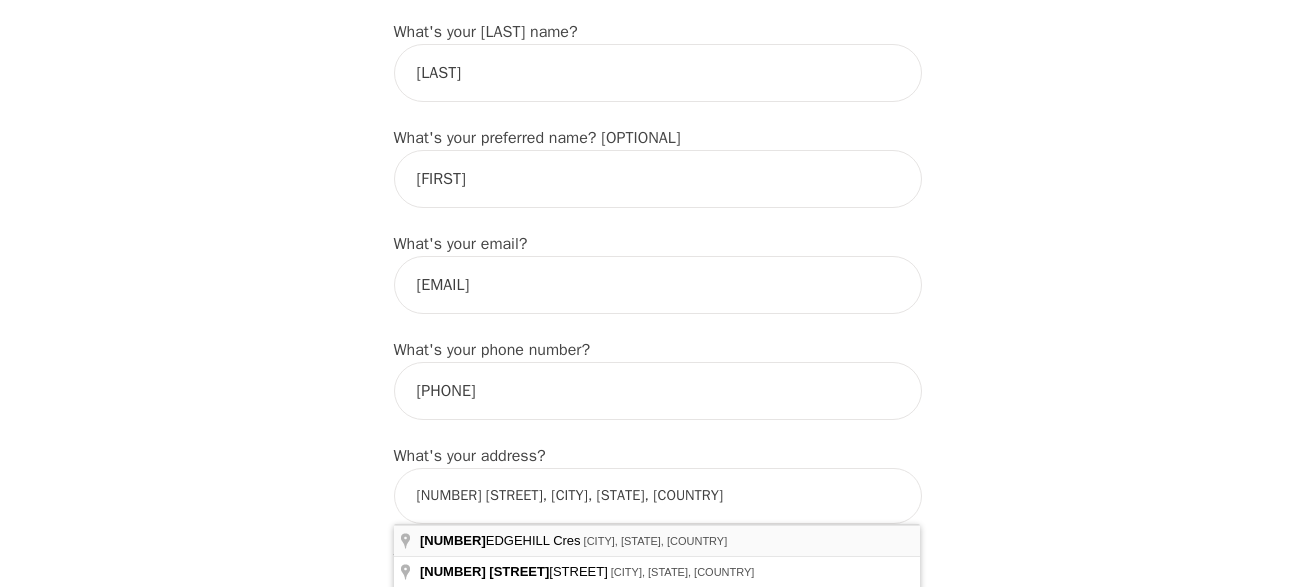 type on "[NUMBER] [STREET], [CITY], [STATE] [POSTAL_CODE], [COUNTRY]" 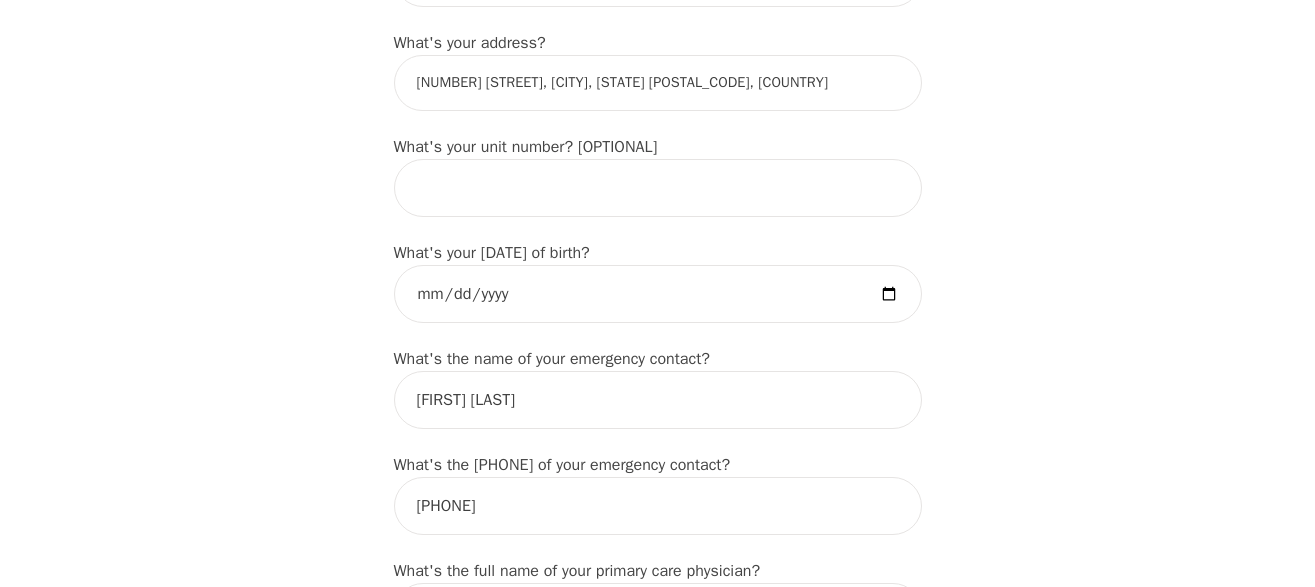 scroll, scrollTop: 820, scrollLeft: 0, axis: vertical 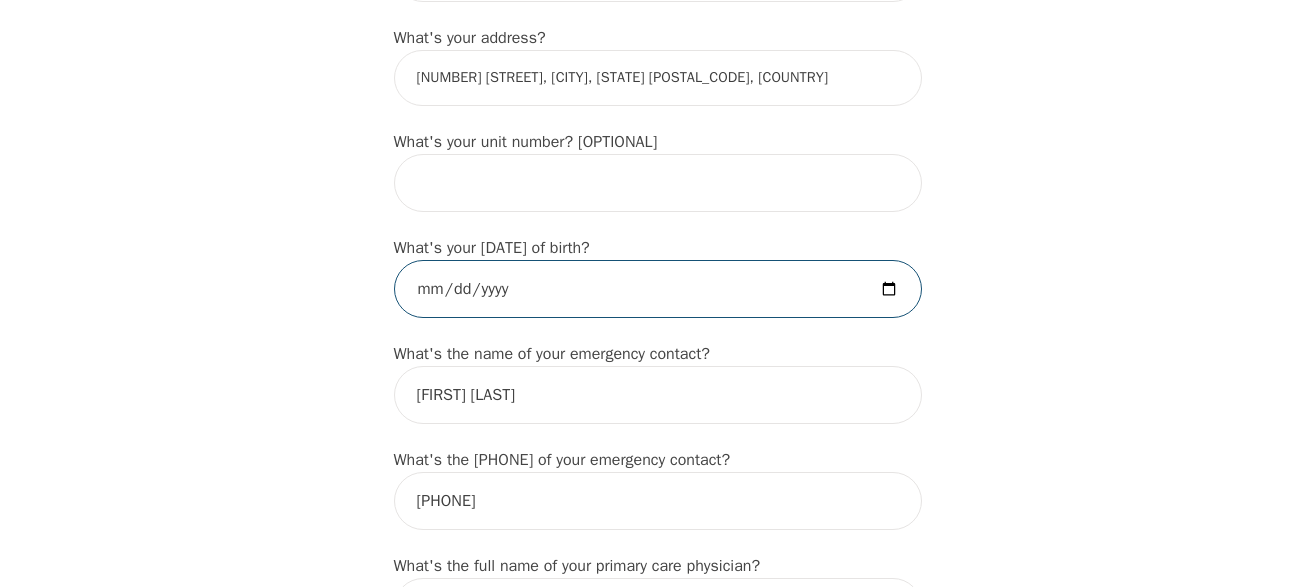 click at bounding box center [658, 289] 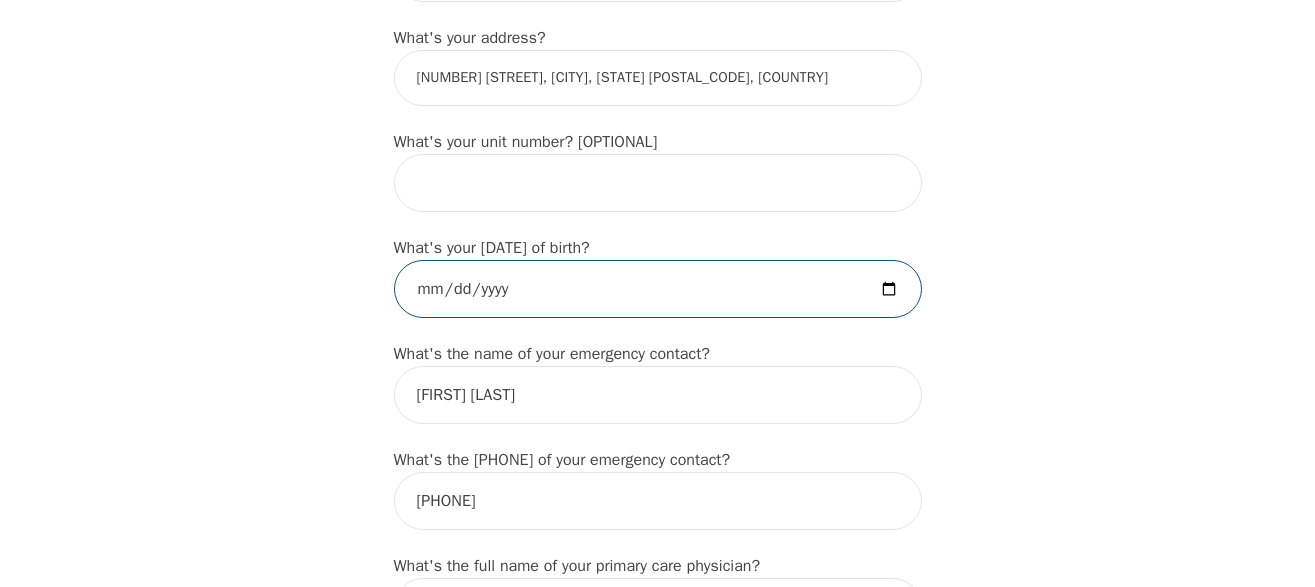 type on "[DATE]" 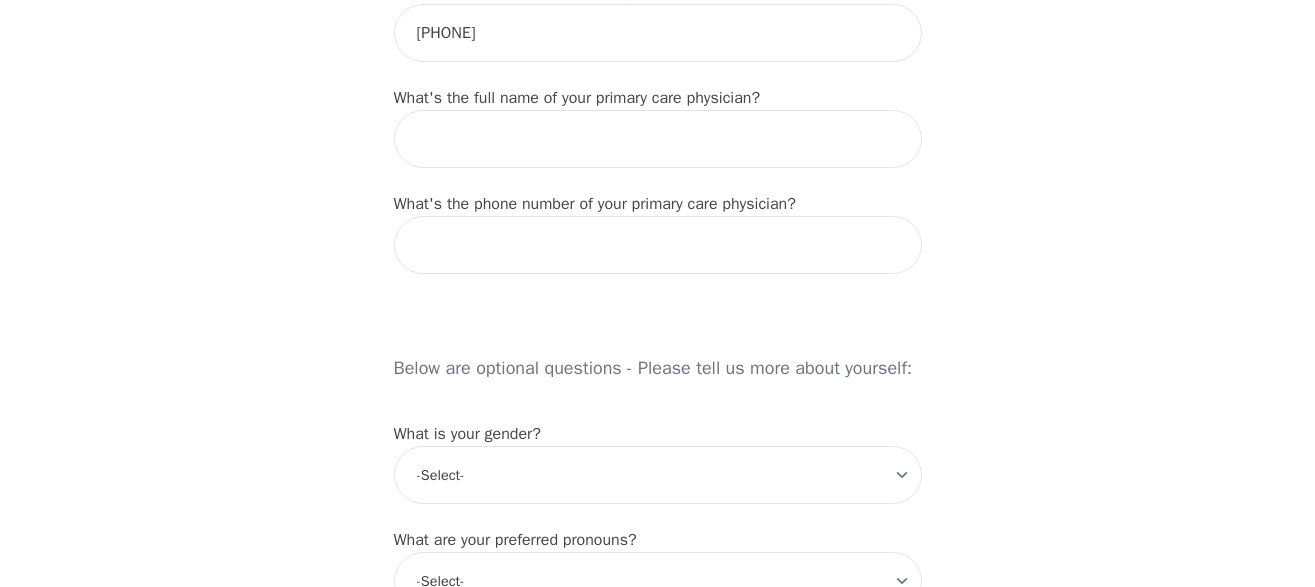 scroll, scrollTop: 1299, scrollLeft: 0, axis: vertical 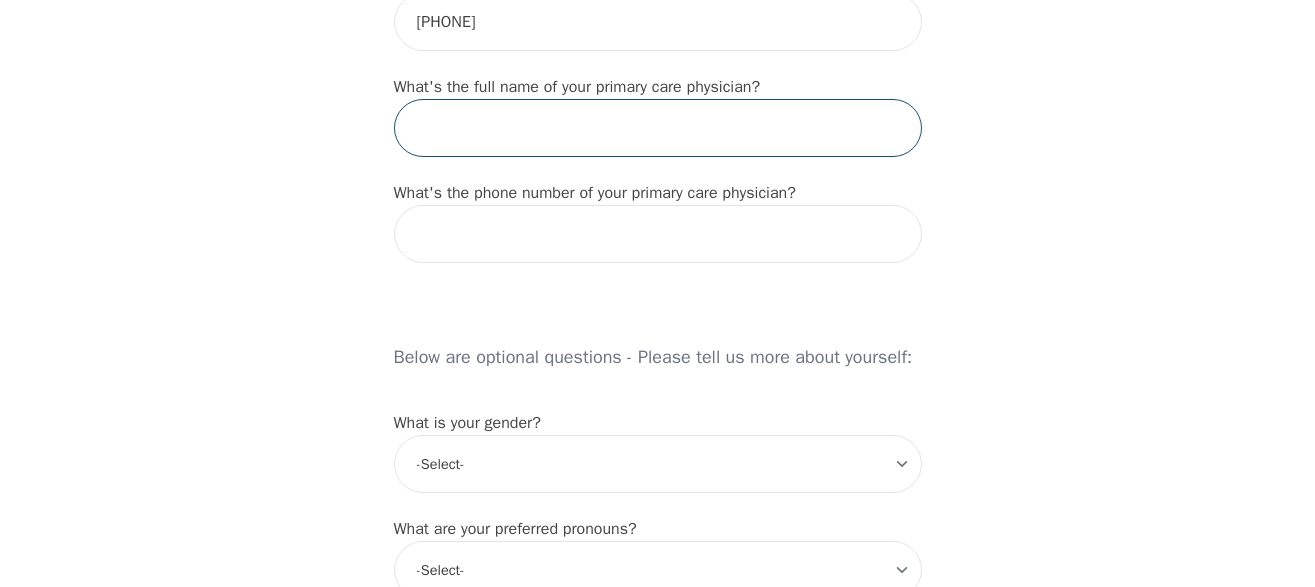 click at bounding box center [658, 128] 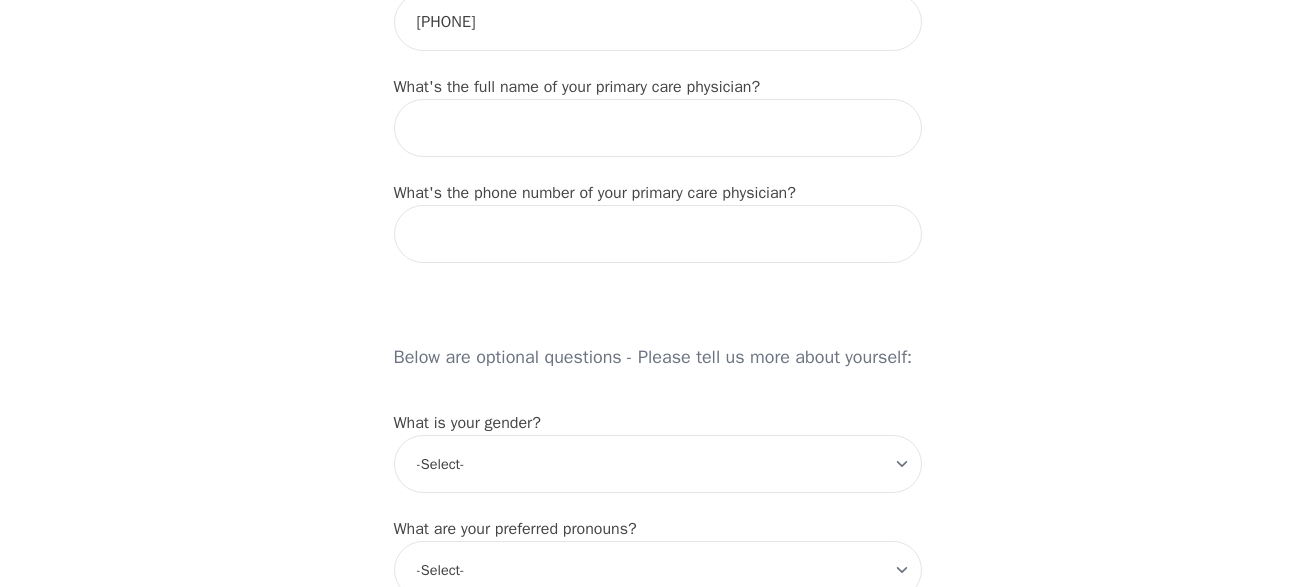 click on "Intake Assessment for [FIRST] [LAST] Part 1 of 2: Tell Us About Yourself Please complete the following information before your initial session. This step is crucial to kickstart your therapeutic journey with your therapist: What's your first name? (This will be the name on your insurance receipt) [FIRST] What's your last name? [LAST] What's your preferred name? [OPTIONAL] [FIRST] What's your email? [EMAIL] What's your phone number? [PHONE] What's your address? [NUMBER] [STREET], [CITY], [STATE] [POSTAL_CODE], [COUNTRY] What's your unit number? [OPTIONAL] What's your date of birth? [DATE] What's the name of your emergency contact? [FIRST] [LAST] What's the phone number of your emergency contact? [PHONE] What's the full name of your primary care physician? What's the phone number of your primary care physician? Below are optional questions - Please tell us more about yourself: What is your gender? -Select- male female non-binary transgender intersex prefer_not_to_say -Select- he/him" at bounding box center [657, 198] 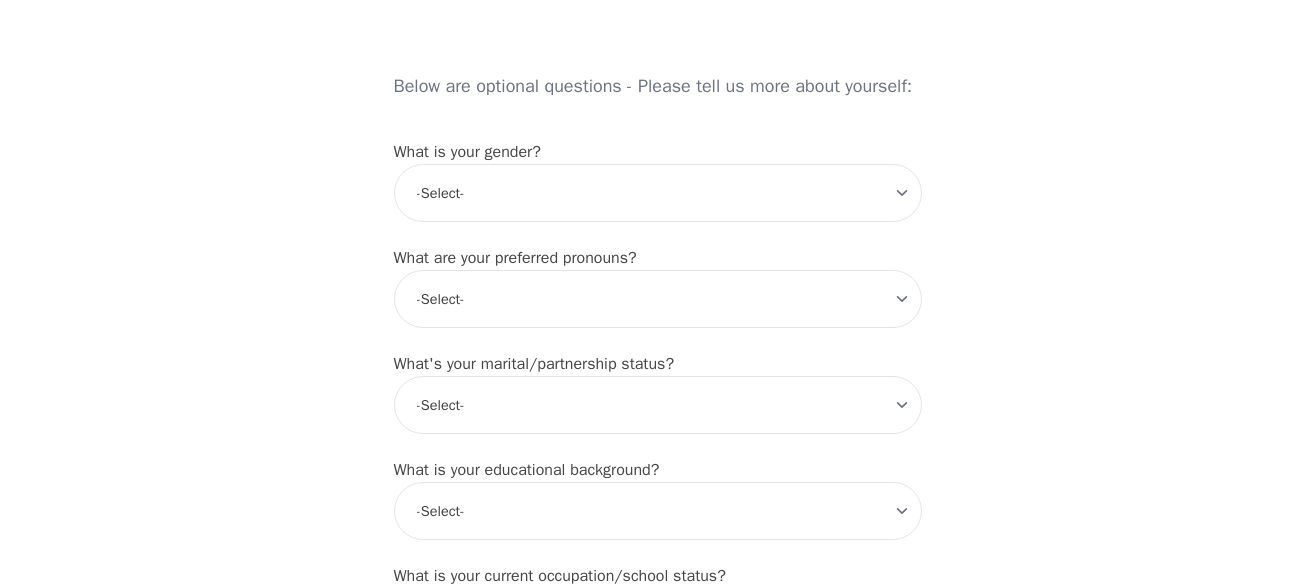 scroll, scrollTop: 1630, scrollLeft: 0, axis: vertical 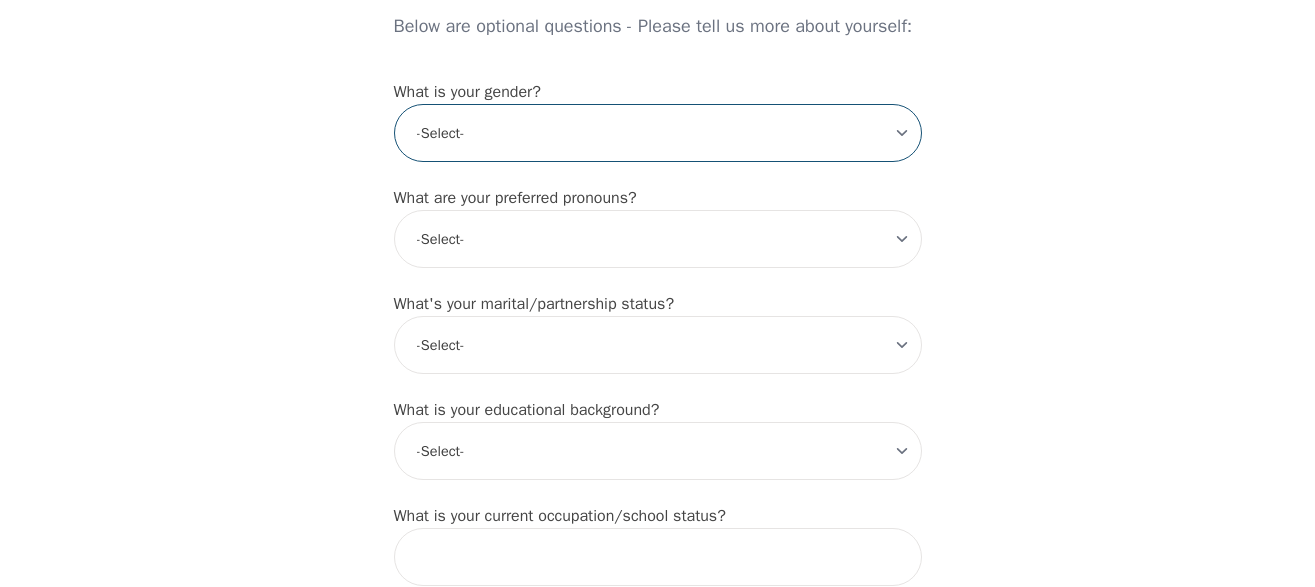 click on "-Select- male female non-binary transgender intersex prefer_not_to_say" at bounding box center (658, 133) 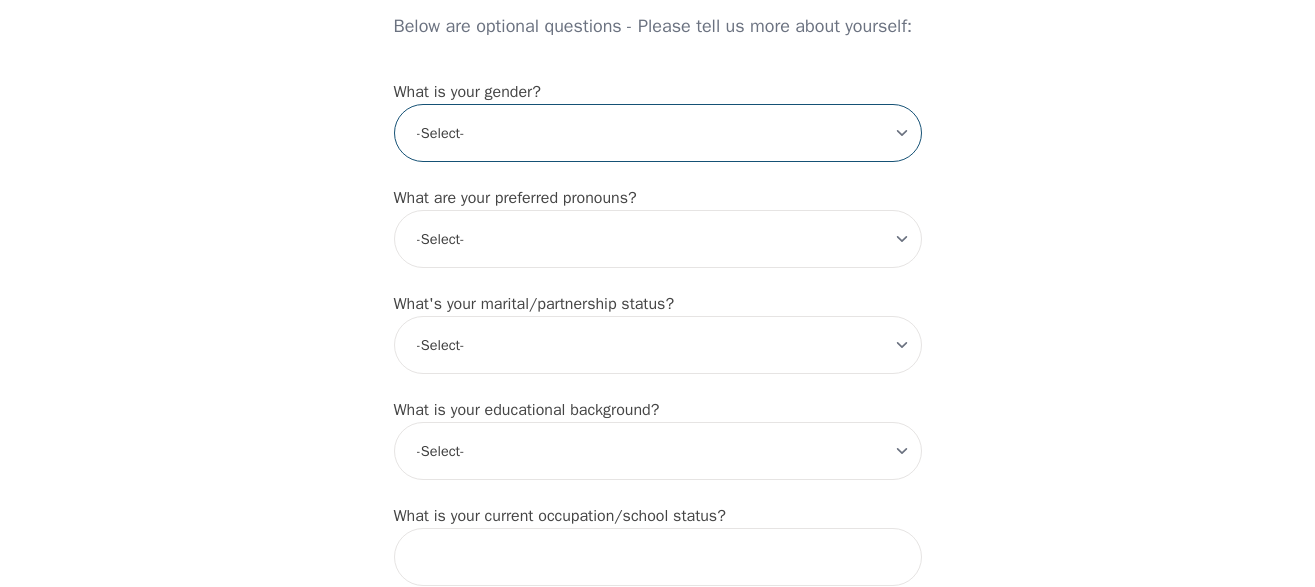 select on "female" 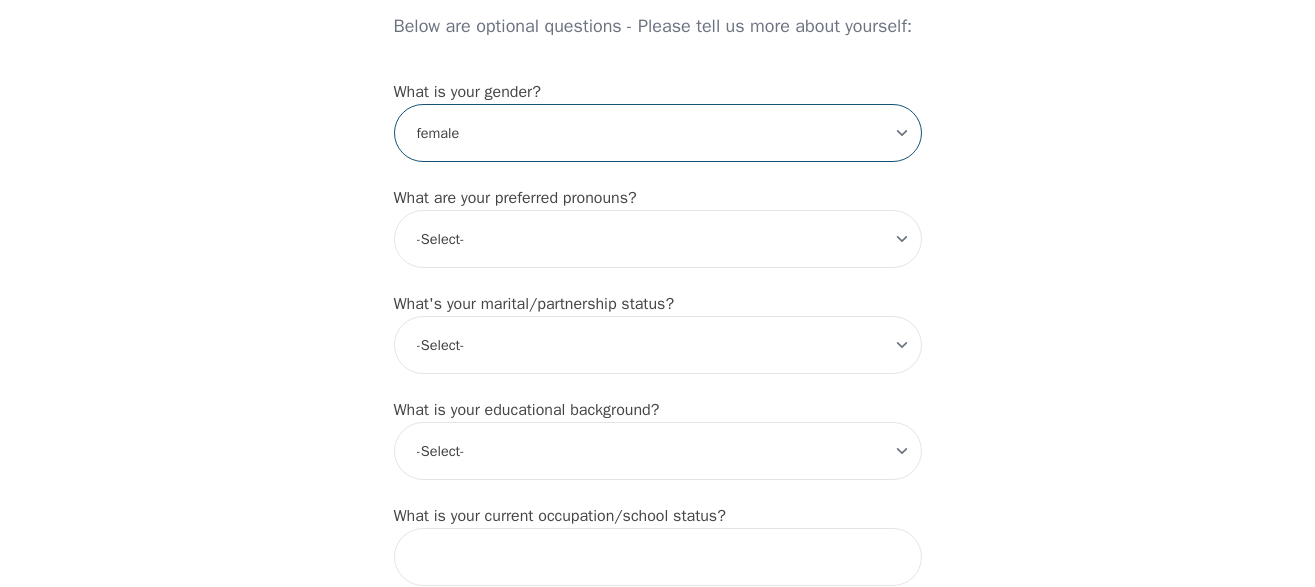 click on "-Select- male female non-binary transgender intersex prefer_not_to_say" at bounding box center (658, 133) 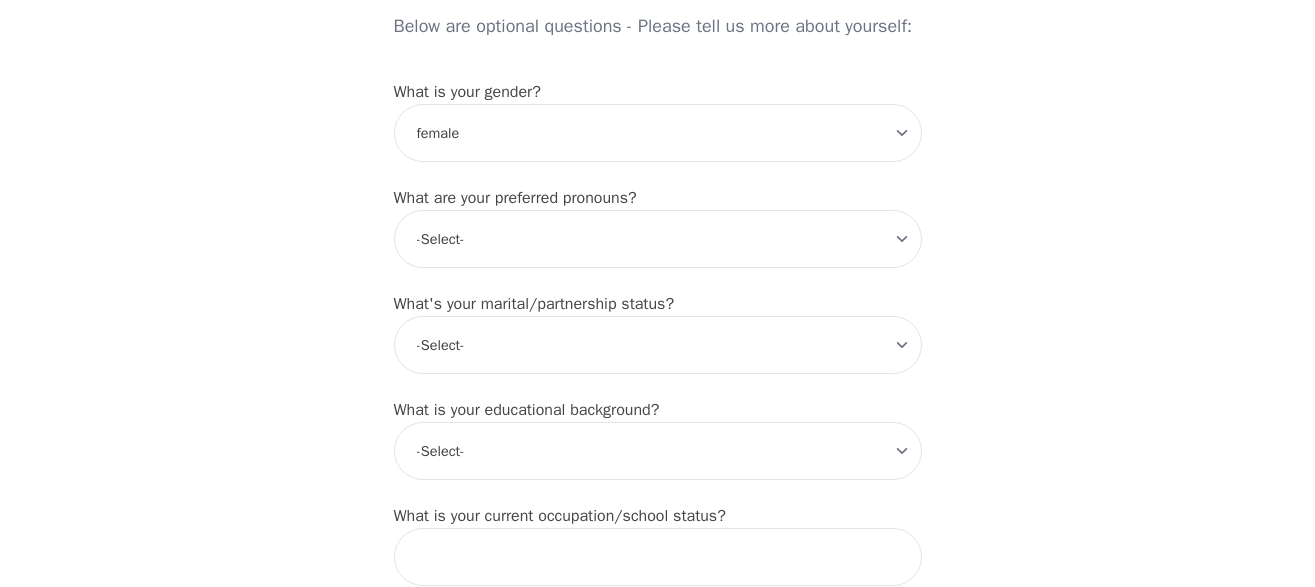 click on "Intake Assessment for [FIRST] [LAST] Part 1 of 2: Tell Us About Yourself Please complete the following information before your initial session. This step is crucial to kickstart your therapeutic journey with your therapist: What's your first name? (This will be the name on your insurance receipt) [FIRST] What's your last name? [LAST] What's your preferred name? [OPTIONAL] [FIRST] What's your email? [EMAIL] What's your phone number? [PHONE] What's your address? [NUMBER] [STREET], [CITY], [STATE] [POSTAL_CODE], [COUNTRY] What's your unit number? [OPTIONAL] What's your date of birth? [DATE] What's the name of your emergency contact? [FIRST] [LAST] What's the phone number of your emergency contact? [PHONE] What's the full name of your primary care physician? What's the phone number of your primary care physician? Below are optional questions - Please tell us more about yourself: What is your gender? -Select- male female non-binary transgender intersex prefer_not_to_say -Select- he/him" at bounding box center [657, -133] 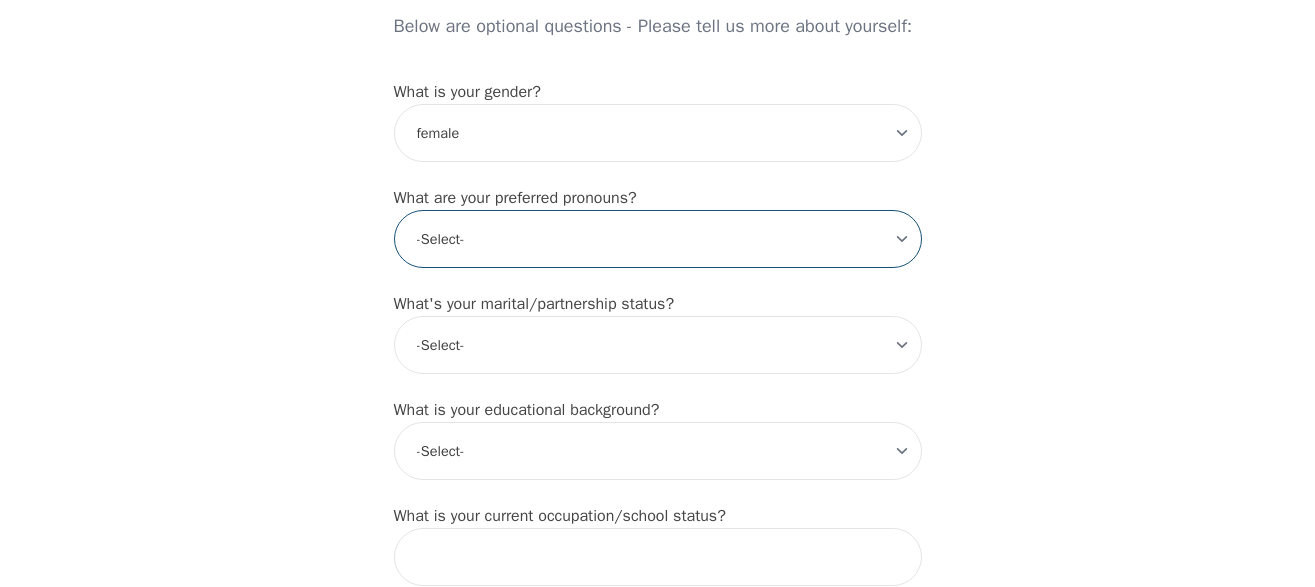 click on "-Select- he/him she/her they/them ze/zir xe/xem ey/em ve/ver tey/ter e/e per/per prefer_not_to_say" at bounding box center [658, 239] 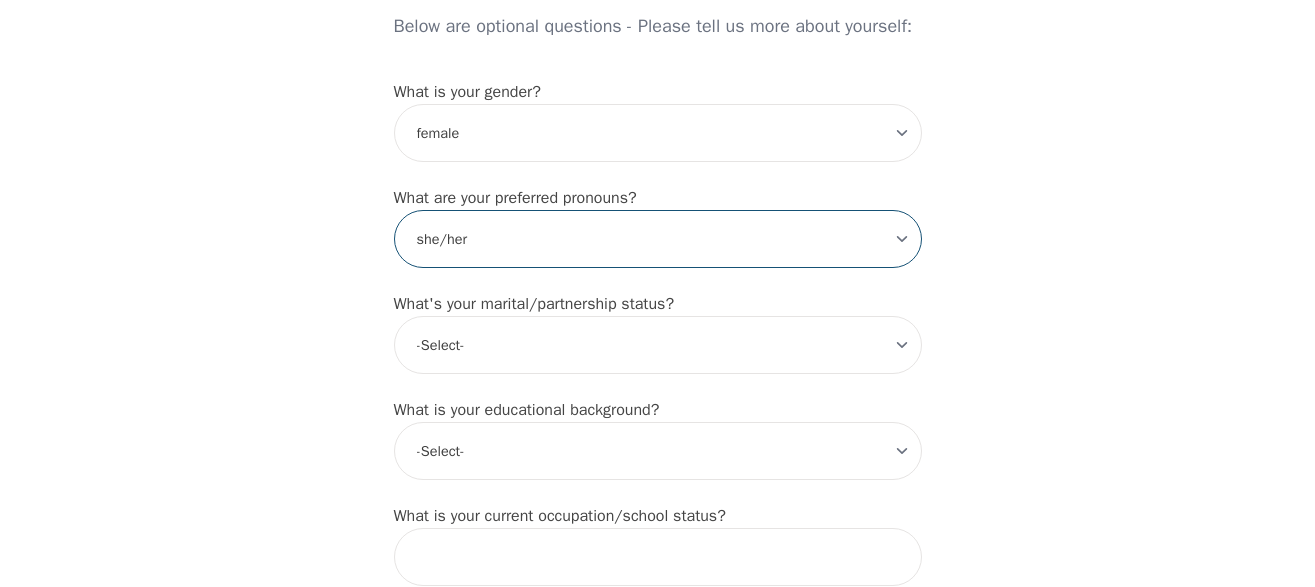 click on "-Select- he/him she/her they/them ze/zir xe/xem ey/em ve/ver tey/ter e/e per/per prefer_not_to_say" at bounding box center [658, 239] 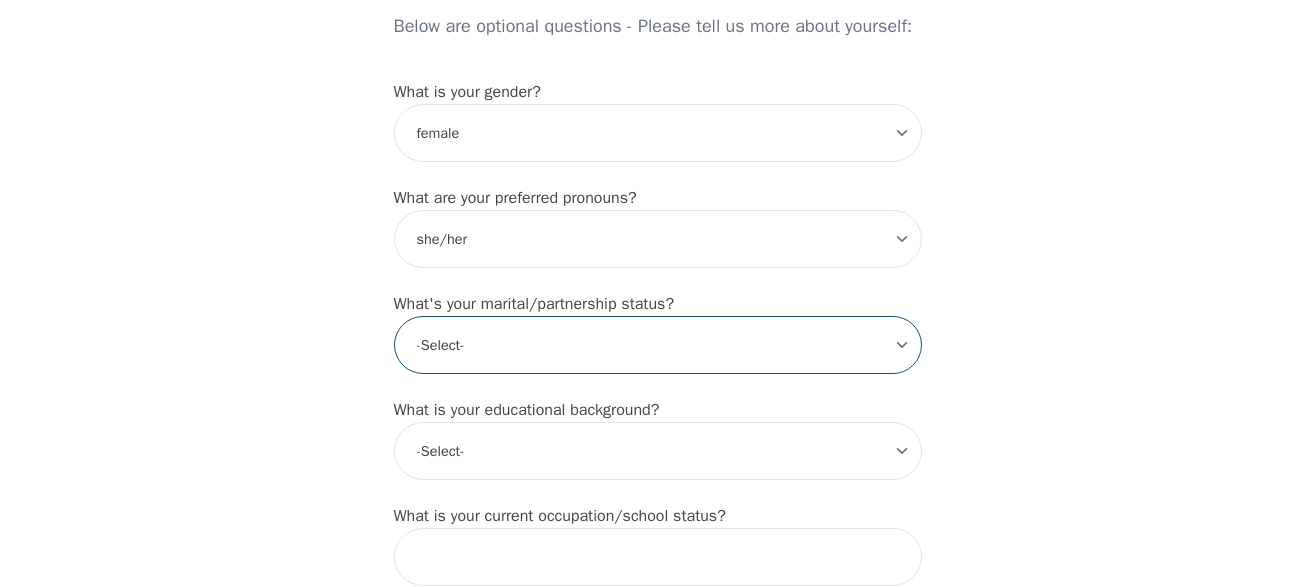 click on "-Select- Single Partnered Married Common Law Widowed Separated Divorced" at bounding box center [658, 345] 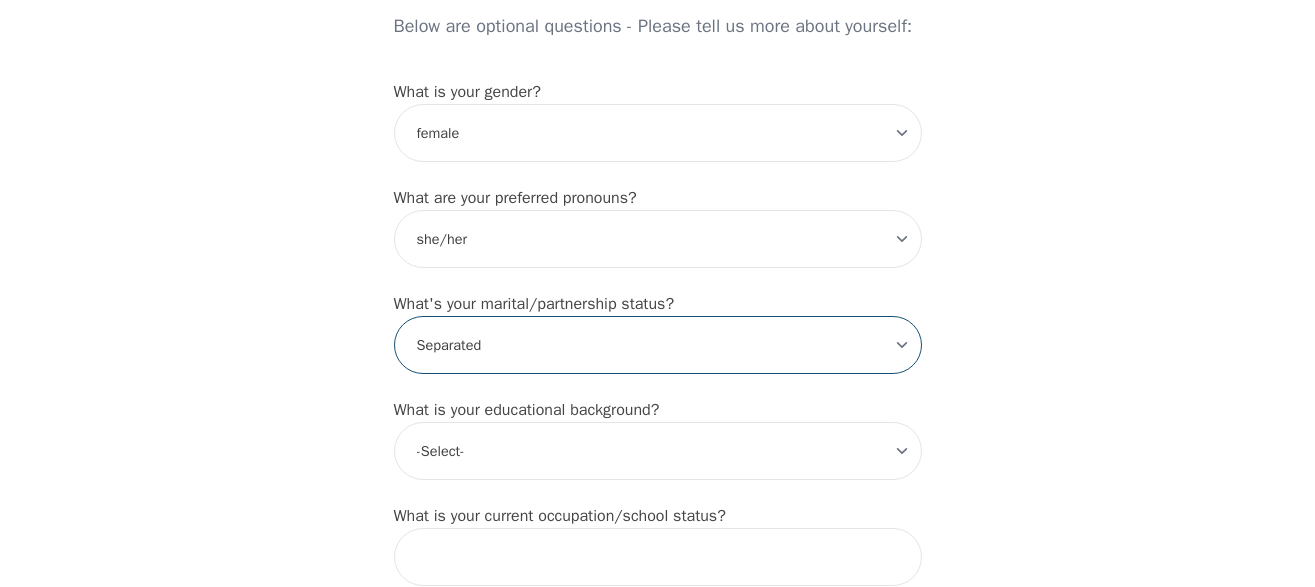 click on "-Select- Single Partnered Married Common Law Widowed Separated Divorced" at bounding box center (658, 345) 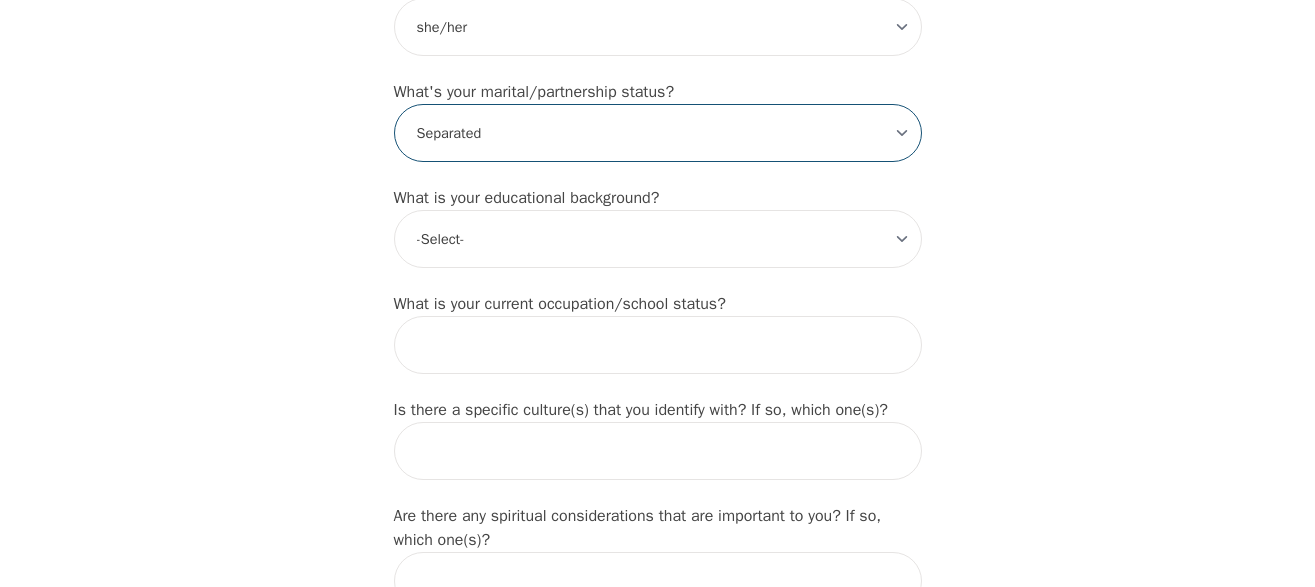 scroll, scrollTop: 1896, scrollLeft: 0, axis: vertical 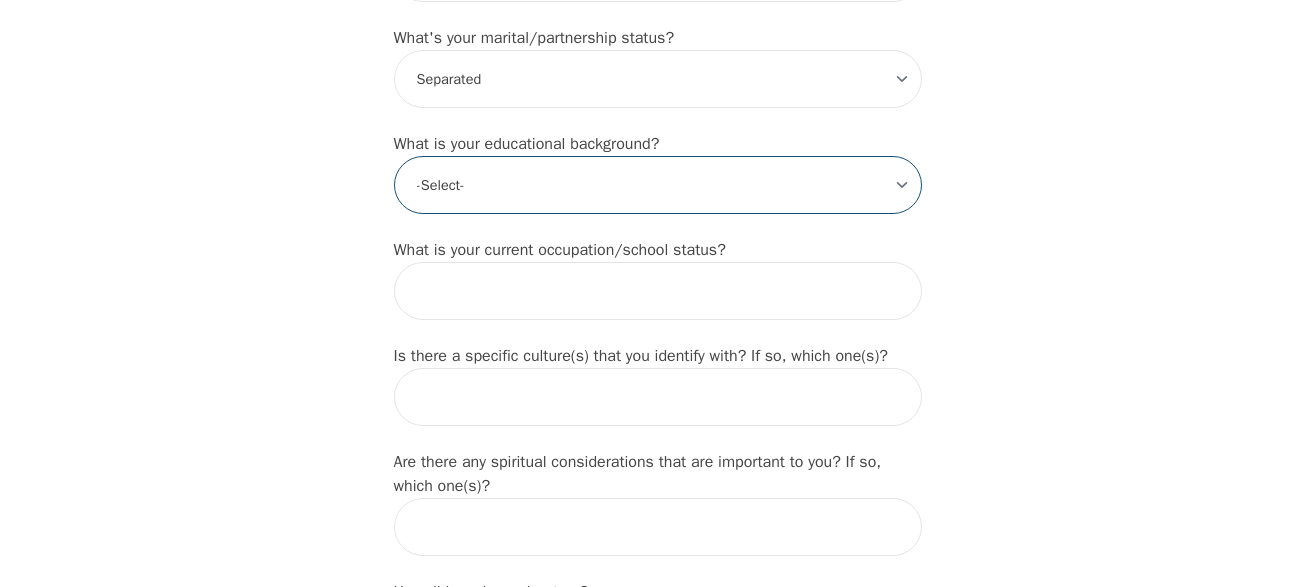 click on "-Select- Less than high school High school Associate degree Bachelor degree Master's degree Professional degree Doctorial degree" at bounding box center [658, 185] 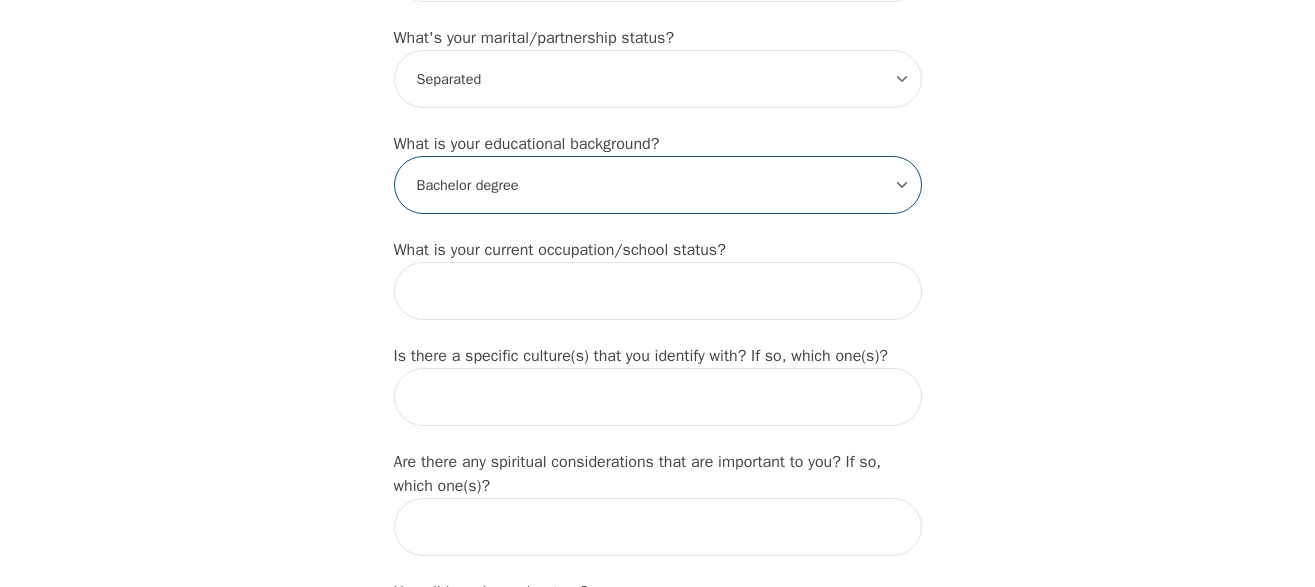 click on "-Select- Less than high school High school Associate degree Bachelor degree Master's degree Professional degree Doctorial degree" at bounding box center (658, 185) 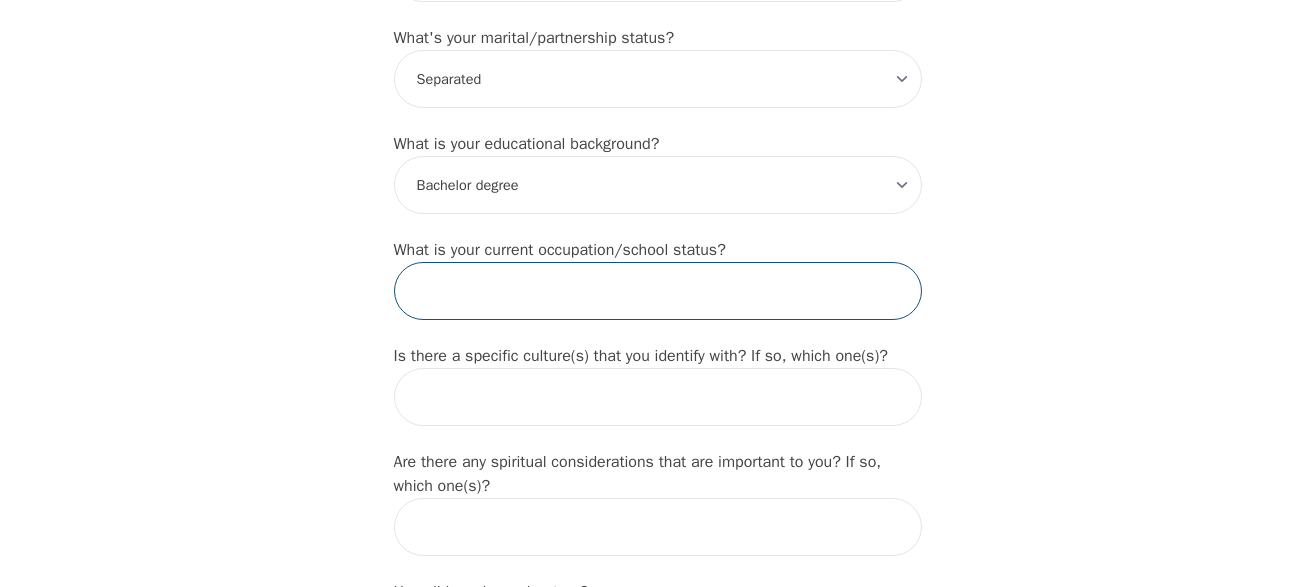click at bounding box center (658, 291) 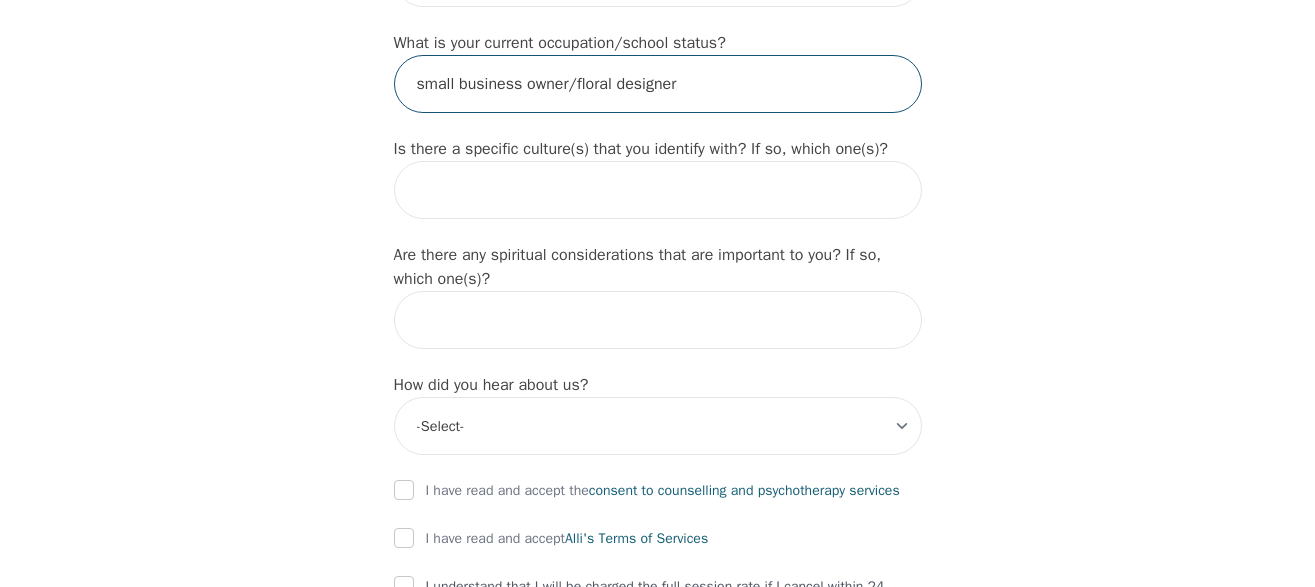 scroll, scrollTop: 2152, scrollLeft: 0, axis: vertical 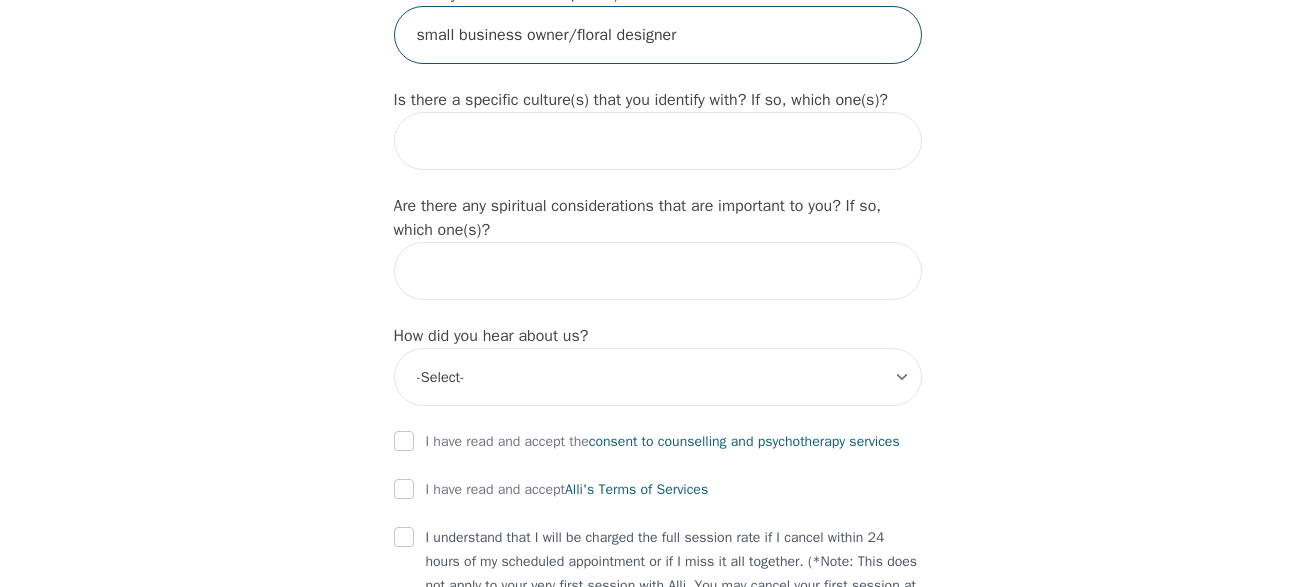 type on "small business owner/floral designer" 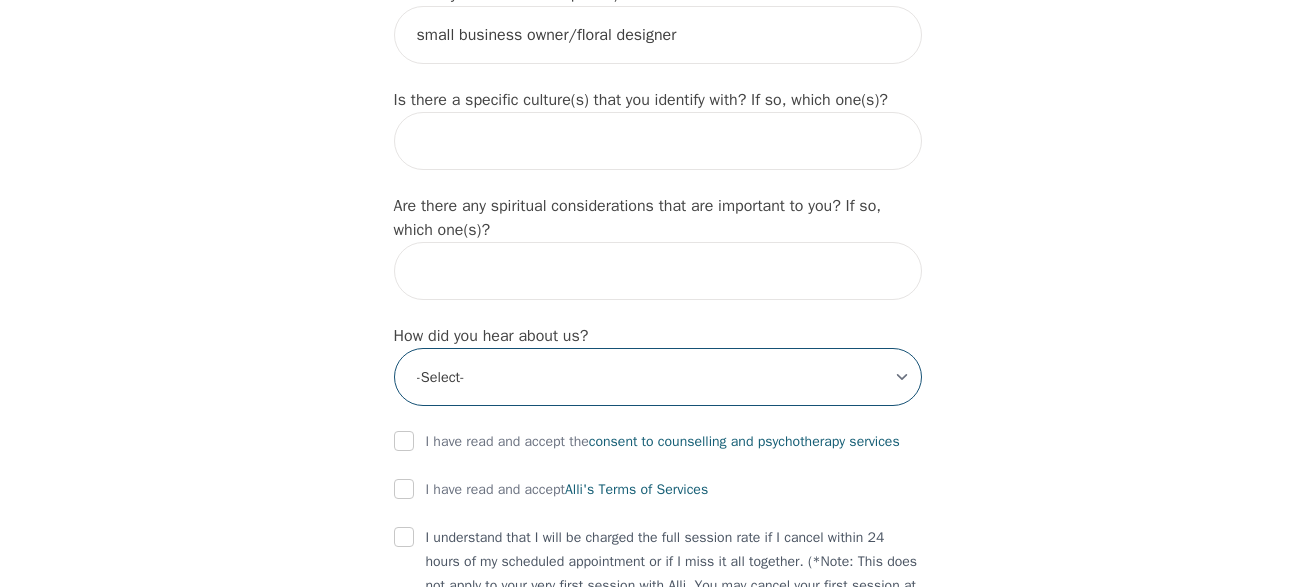 click on "-Select- Physician/Specialist Friend Facebook Instagram Google Search Google Ads Facebook/Instagram Ads Other" at bounding box center [658, 377] 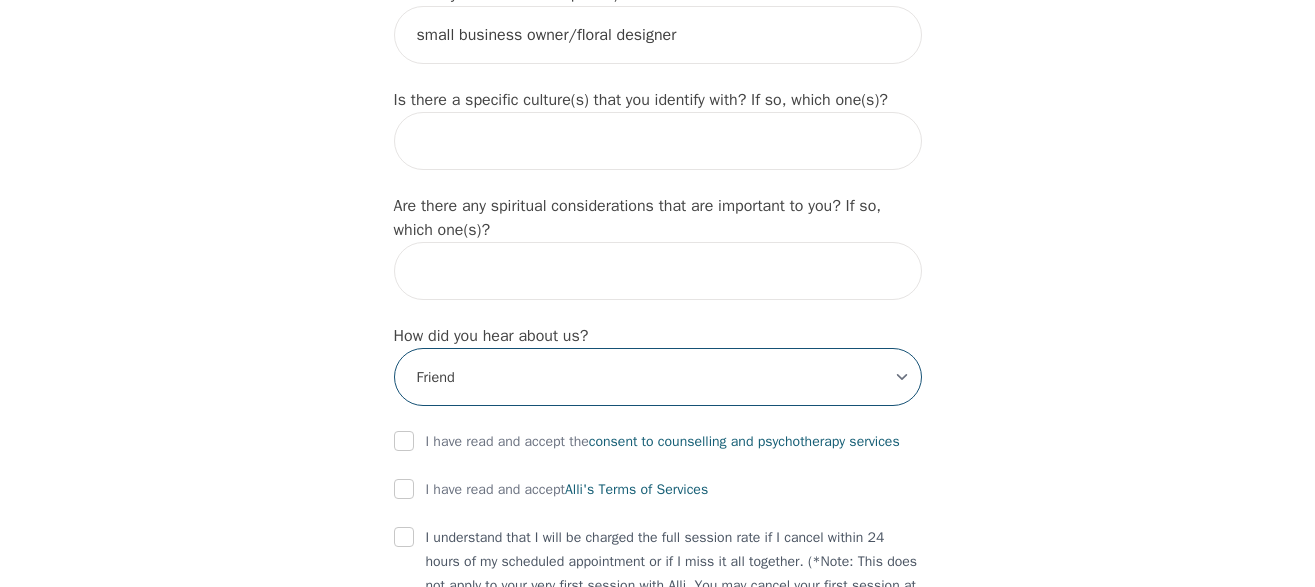 click on "-Select- Physician/Specialist Friend Facebook Instagram Google Search Google Ads Facebook/Instagram Ads Other" at bounding box center (658, 377) 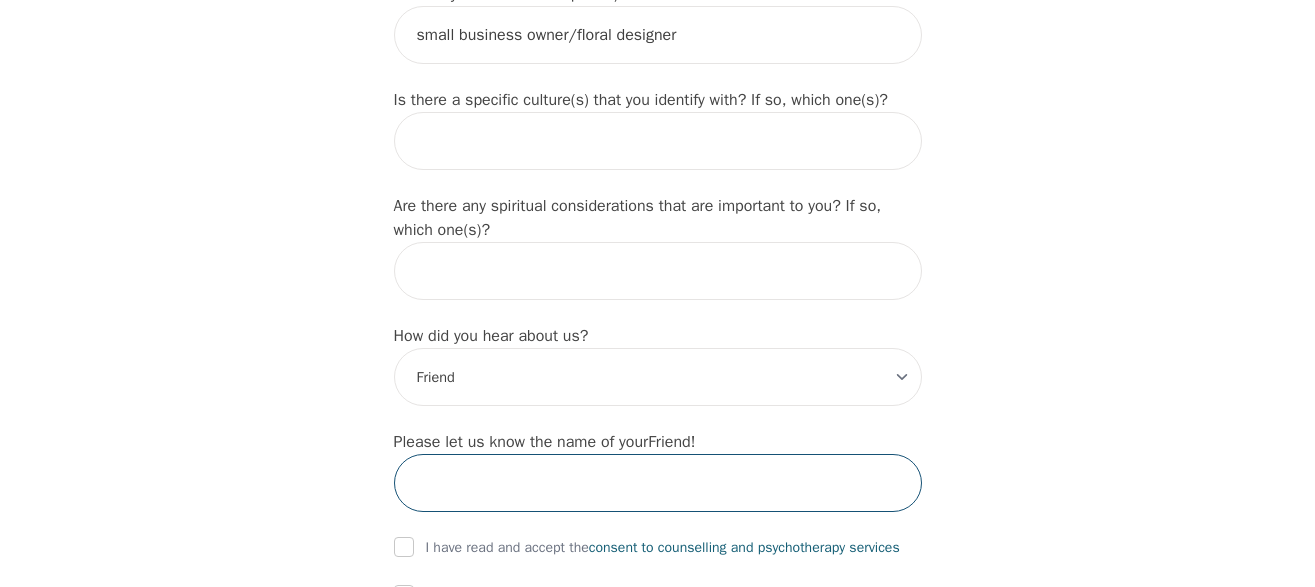 click at bounding box center (658, 483) 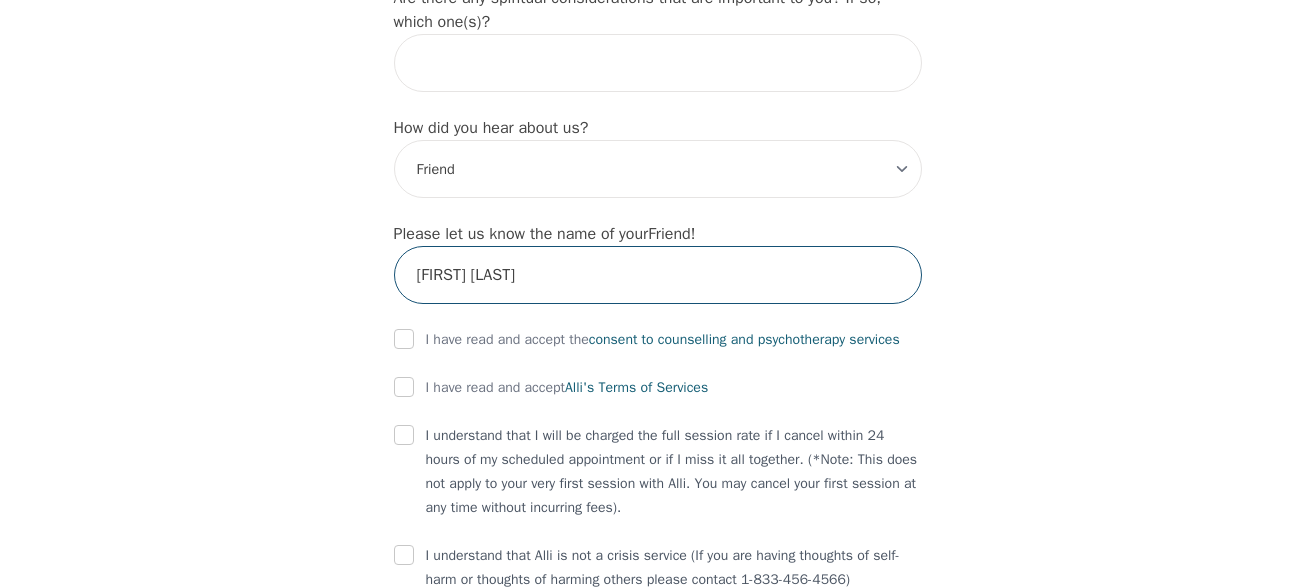 scroll, scrollTop: 2421, scrollLeft: 0, axis: vertical 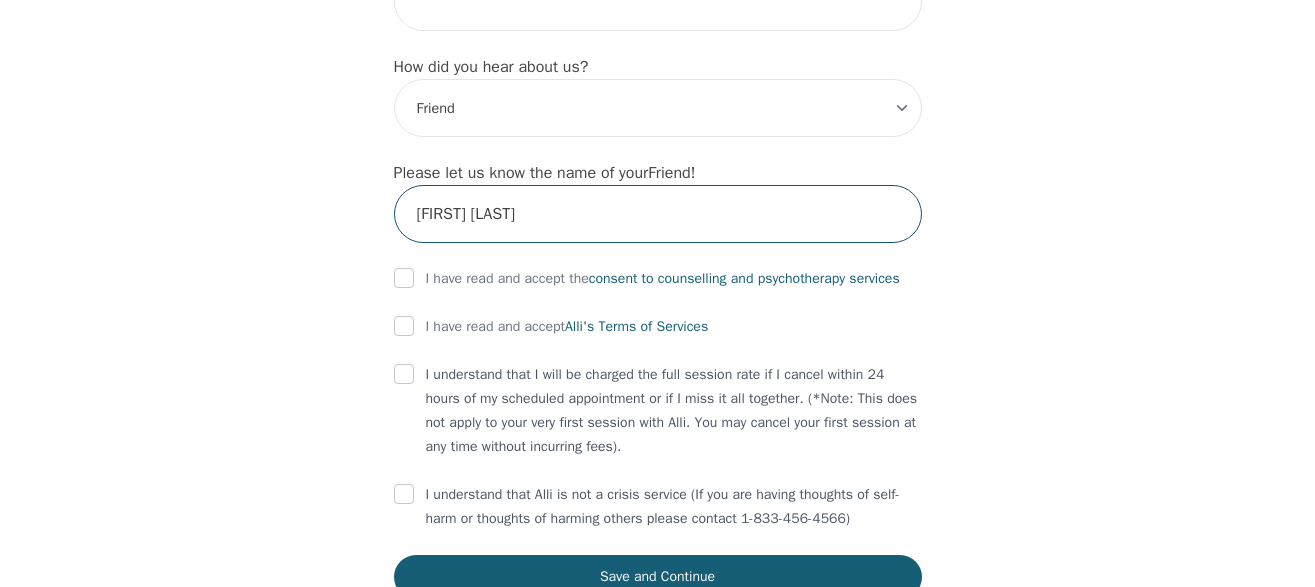 type on "[FIRST] [LAST]" 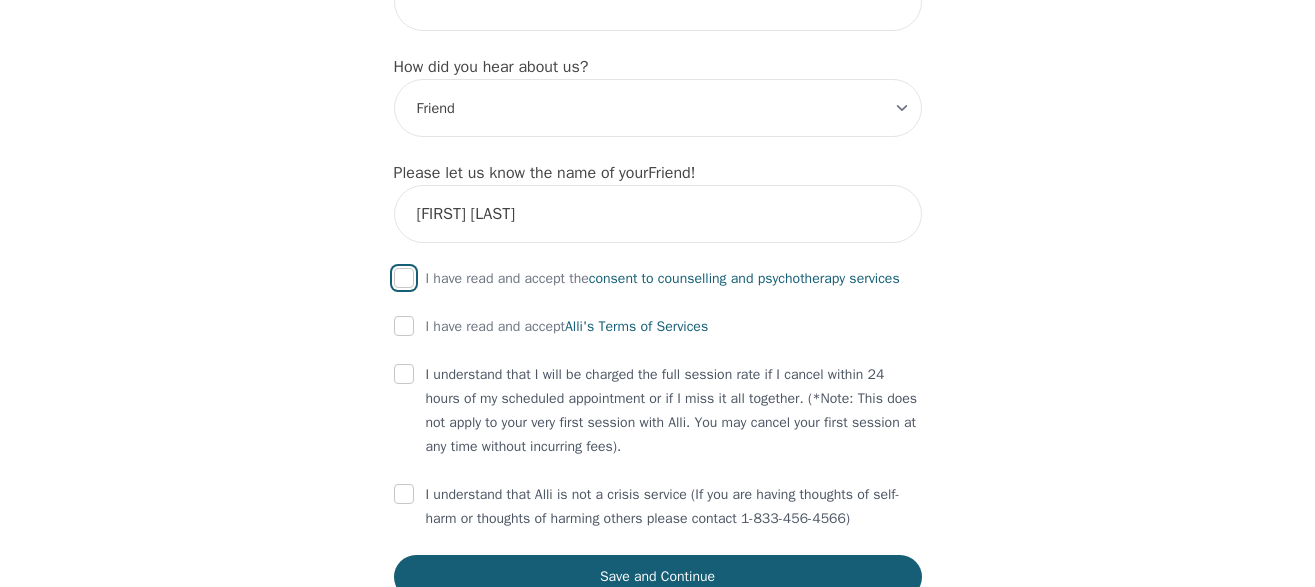 click at bounding box center (404, 278) 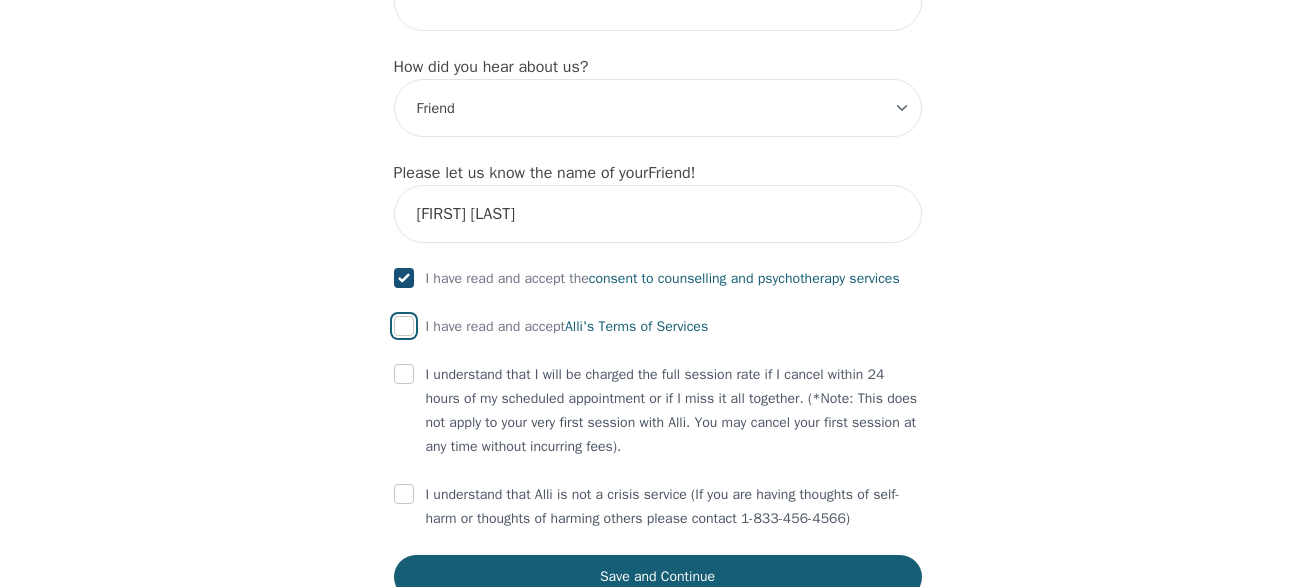 drag, startPoint x: 400, startPoint y: 318, endPoint x: 407, endPoint y: 379, distance: 61.400326 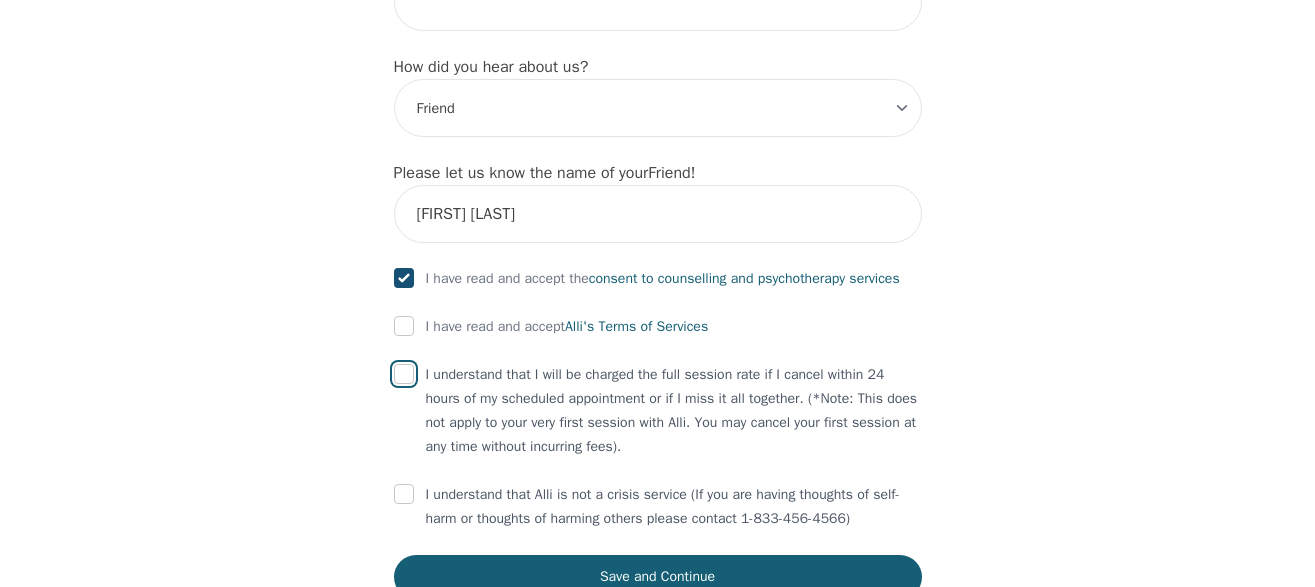 click at bounding box center (404, 374) 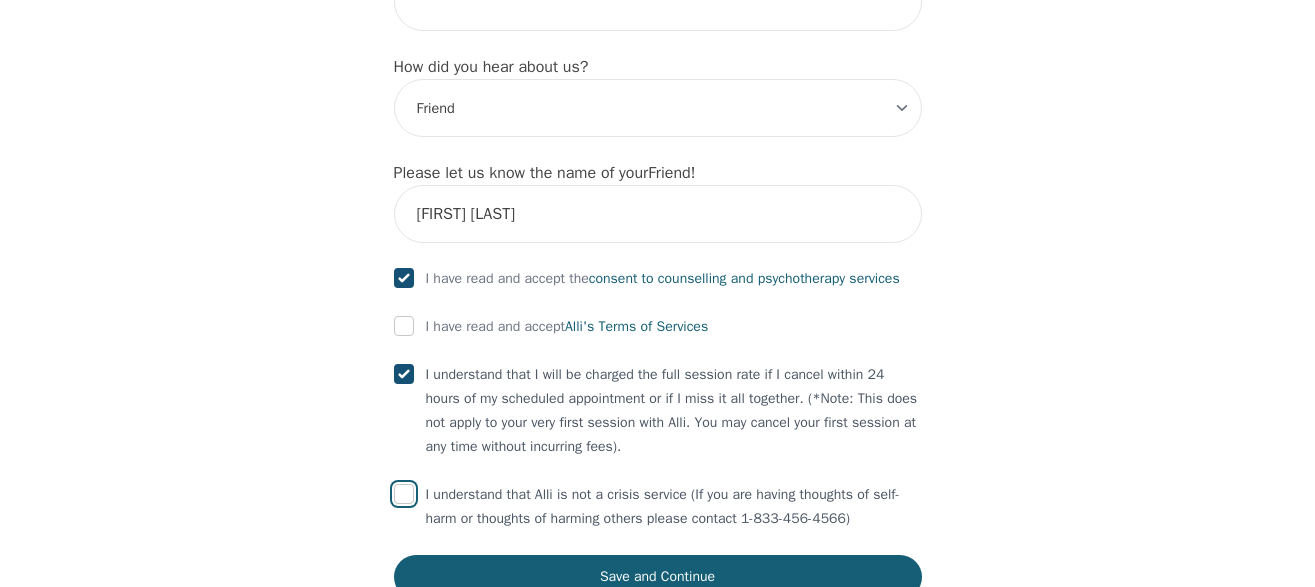 click at bounding box center (404, 494) 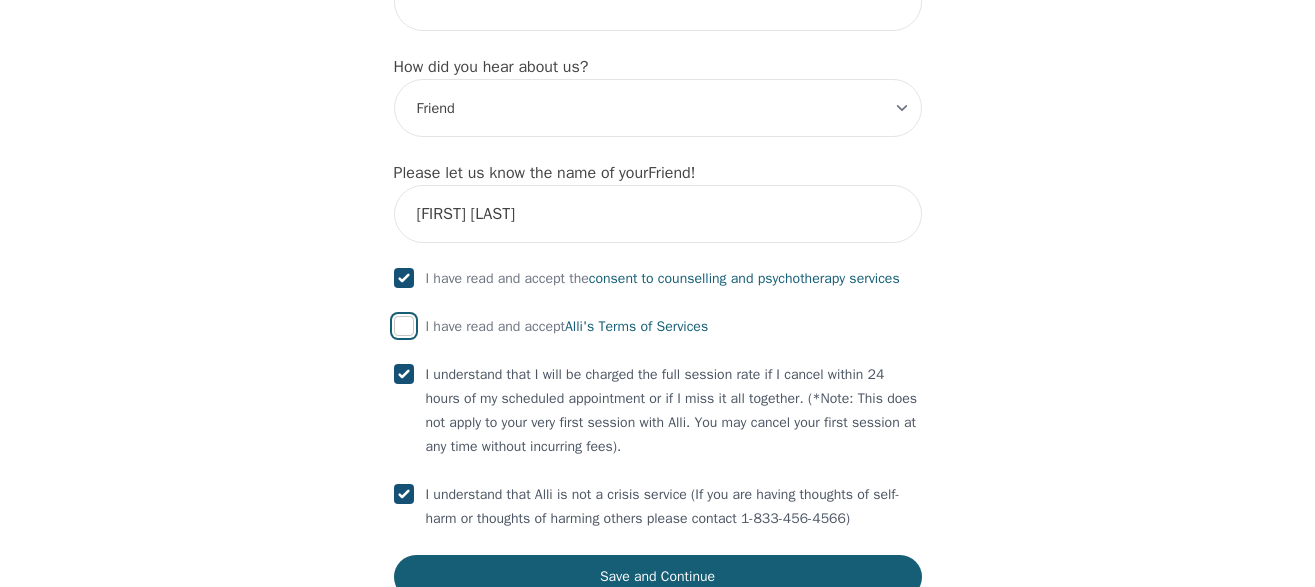 click at bounding box center [404, 326] 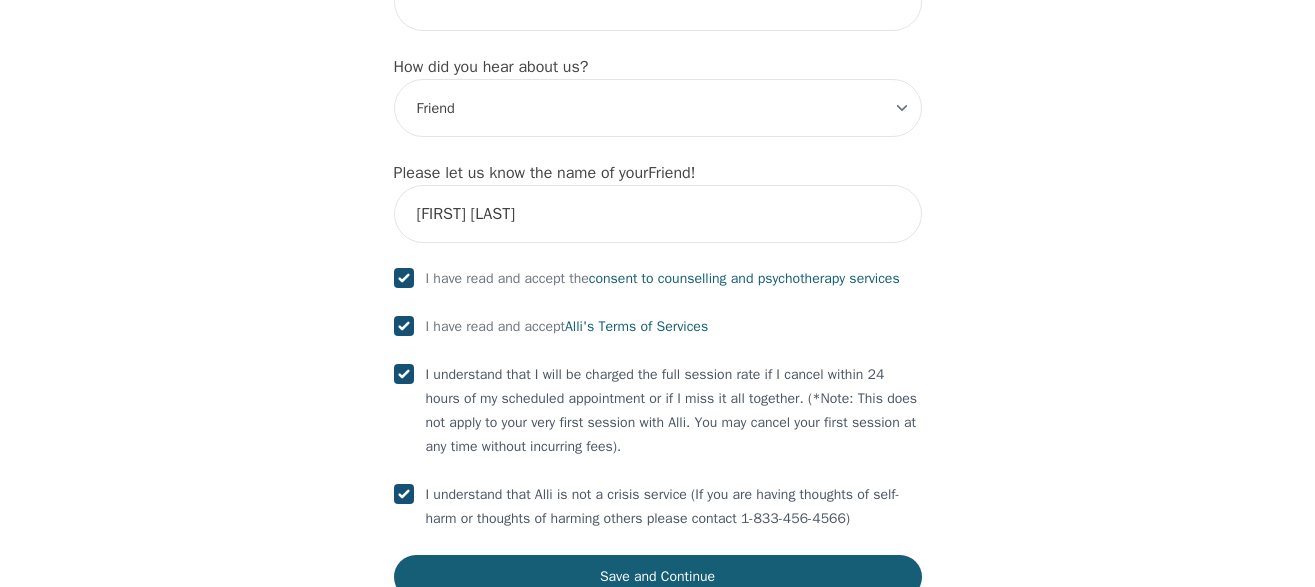 checkbox on "true" 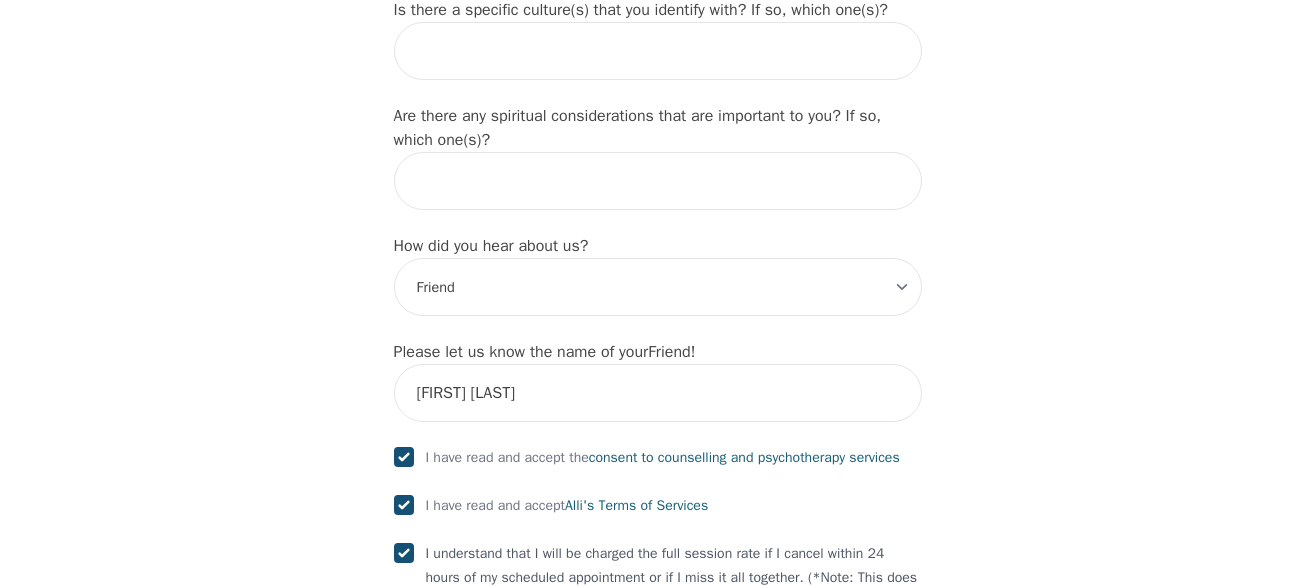 scroll, scrollTop: 2236, scrollLeft: 0, axis: vertical 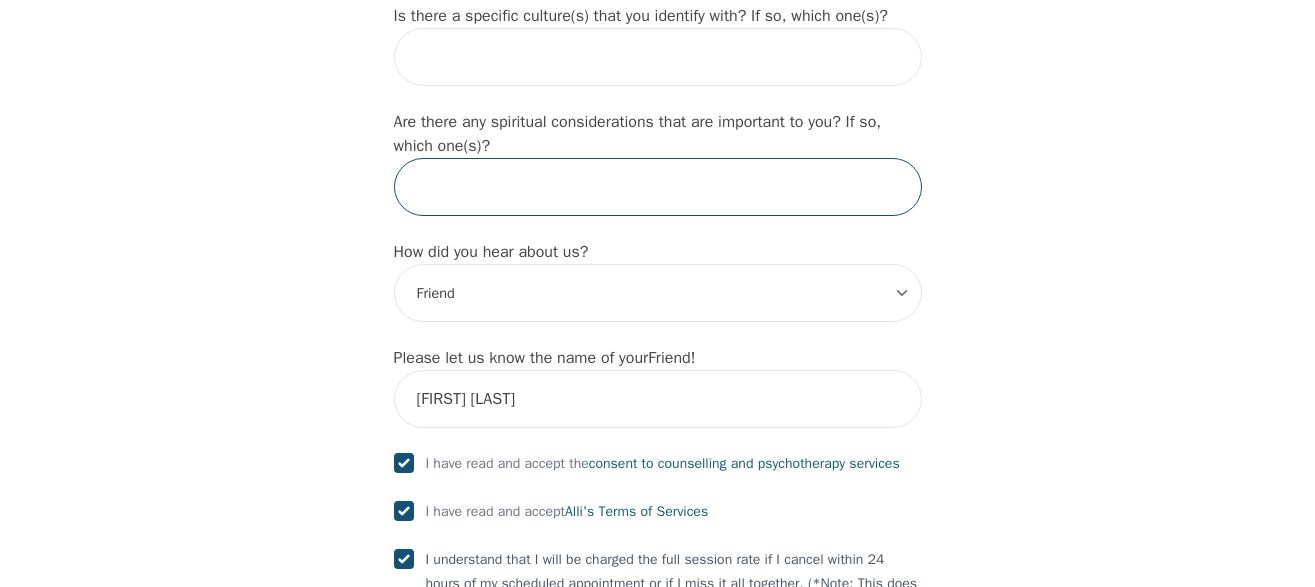 click at bounding box center [658, 187] 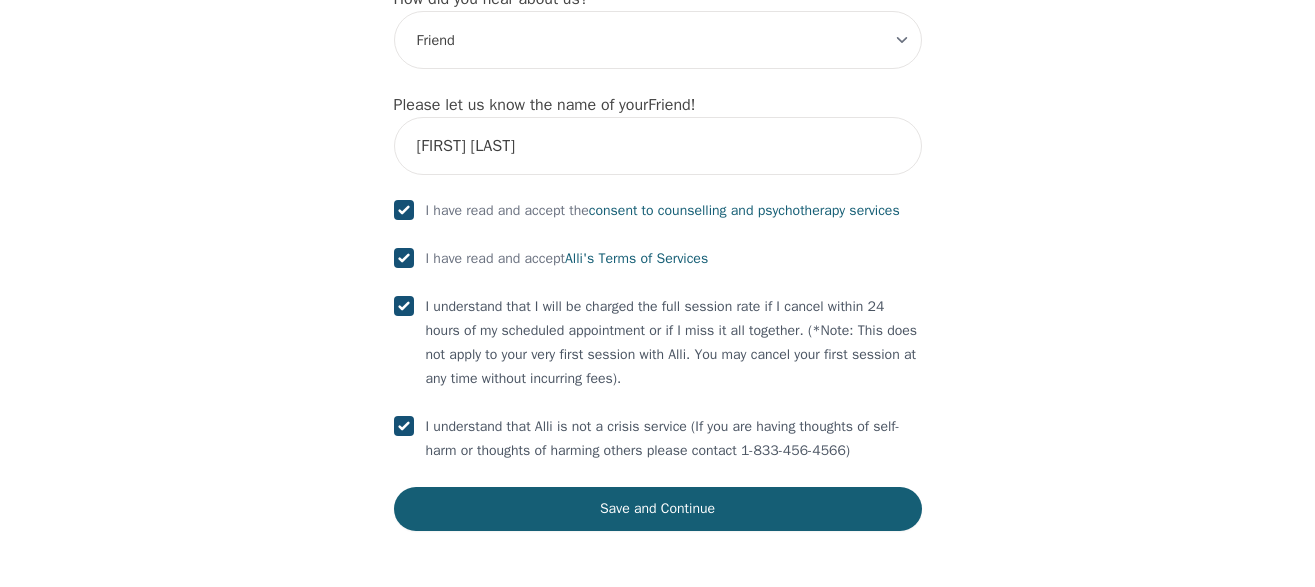 scroll, scrollTop: 2513, scrollLeft: 0, axis: vertical 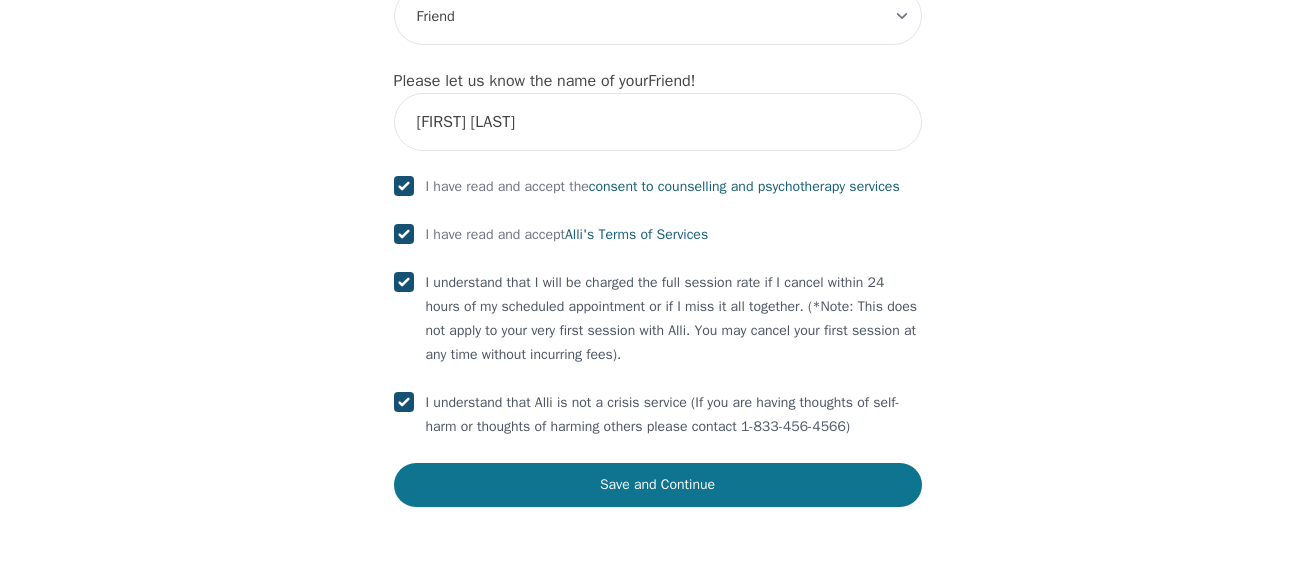 type on "agnostic/atheist" 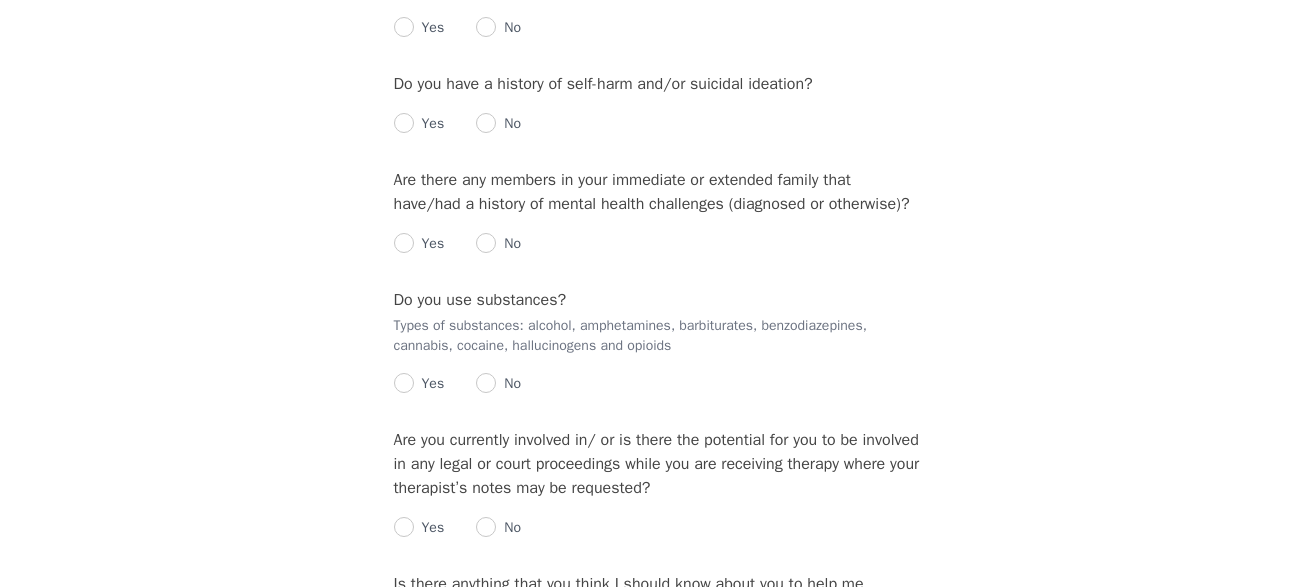 scroll, scrollTop: 0, scrollLeft: 0, axis: both 